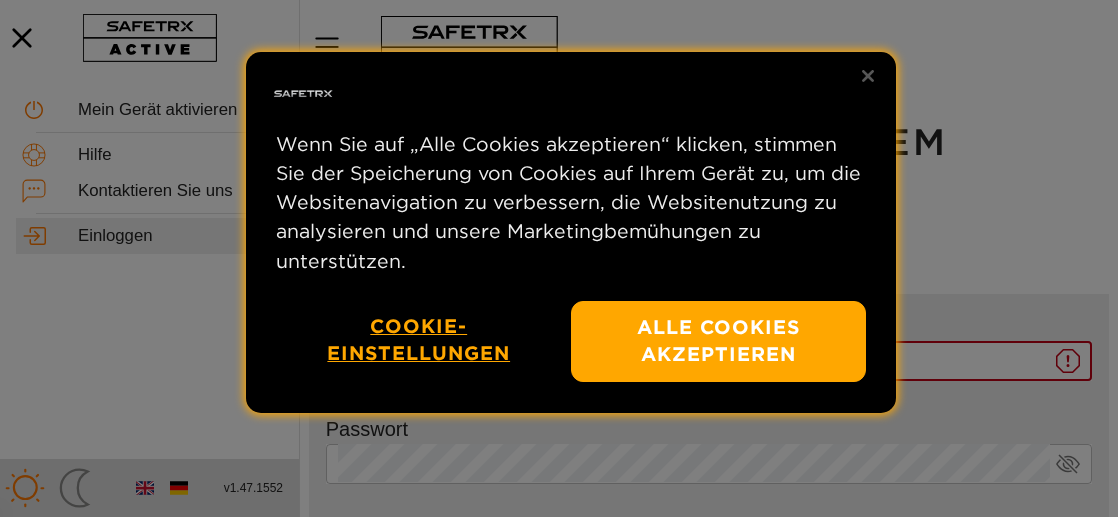 scroll, scrollTop: 0, scrollLeft: 0, axis: both 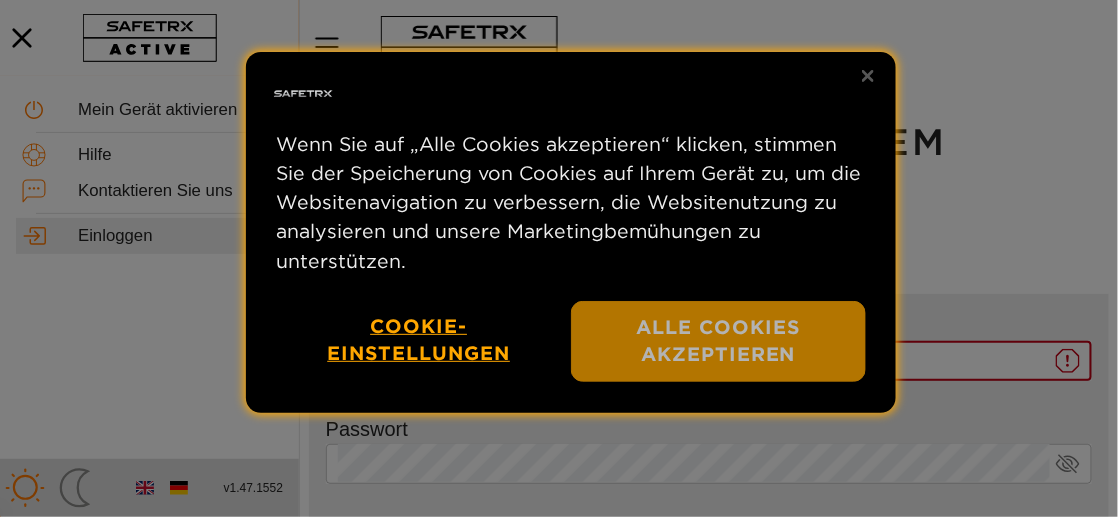 type on "**********" 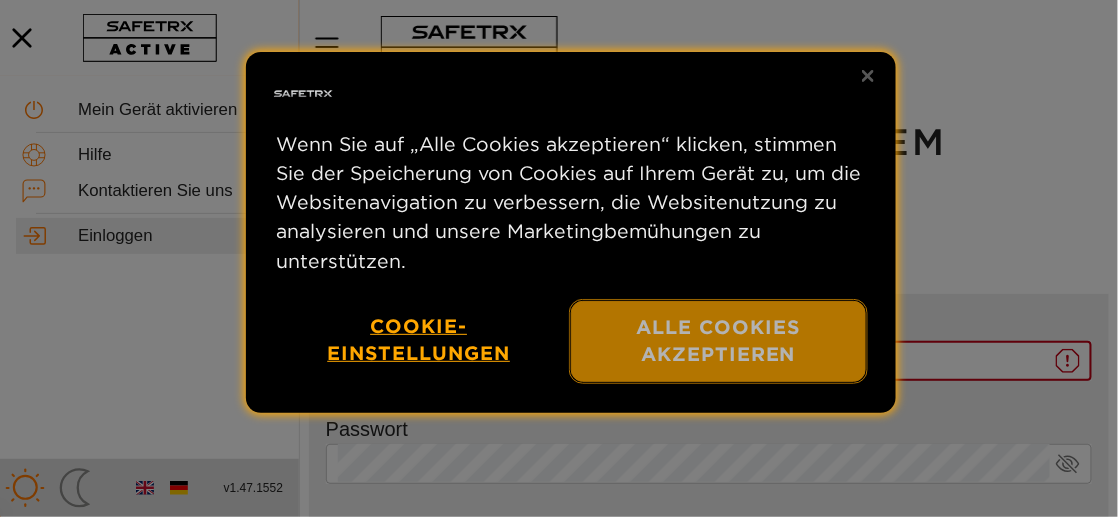 click on "Alle Cookies akzeptieren" at bounding box center [718, 341] 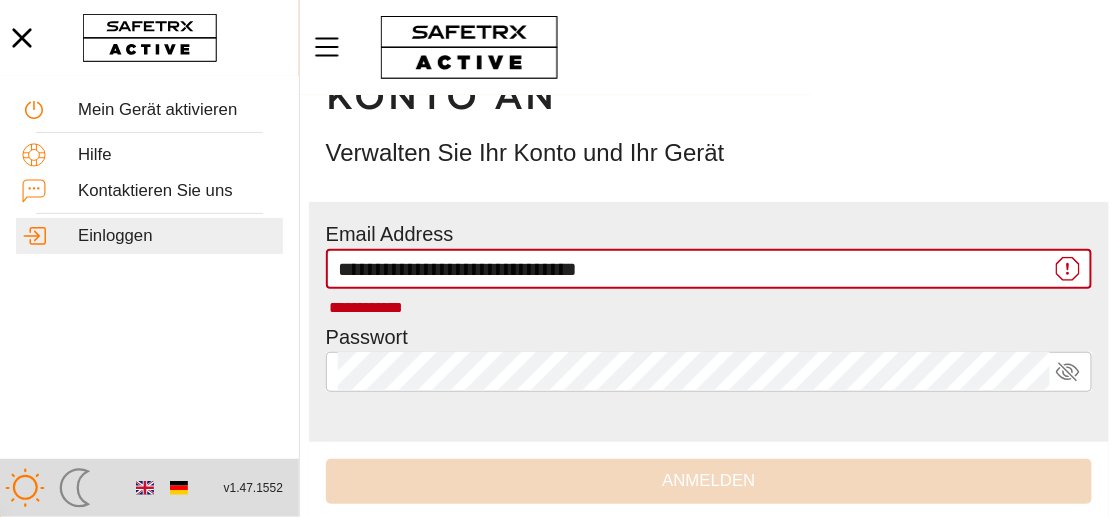scroll, scrollTop: 200, scrollLeft: 0, axis: vertical 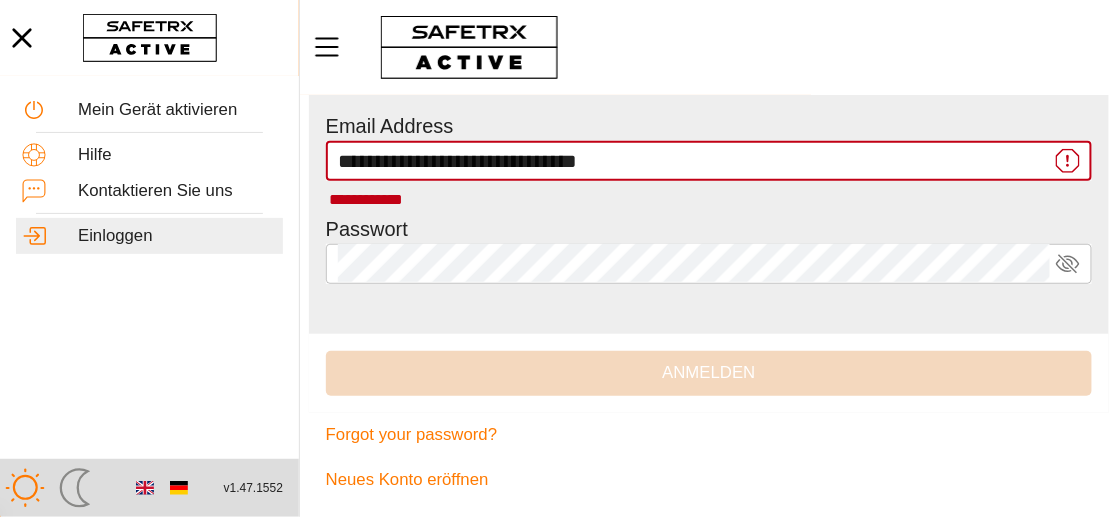click on "**********" at bounding box center (694, 161) 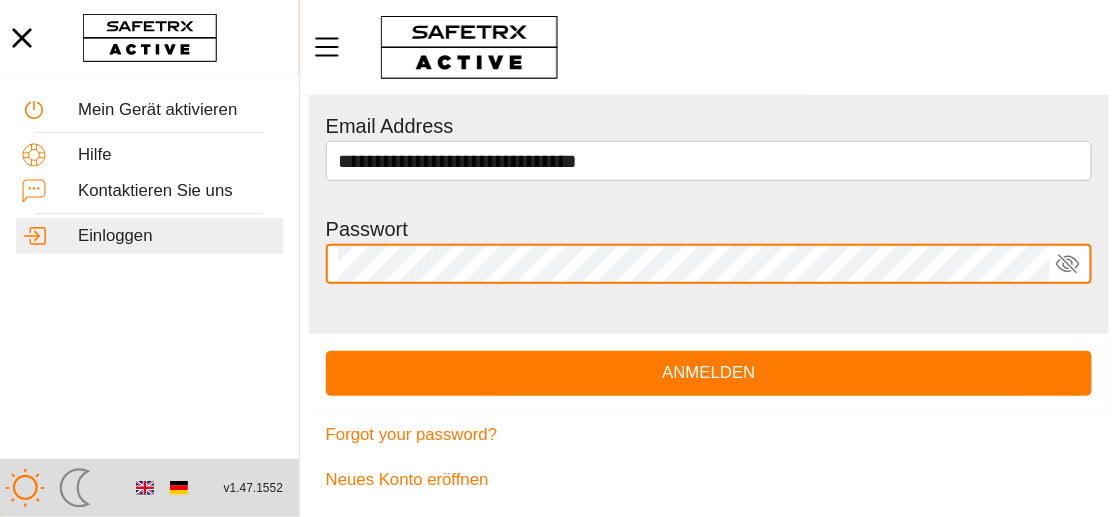 click on "Anmelden" at bounding box center [709, 373] 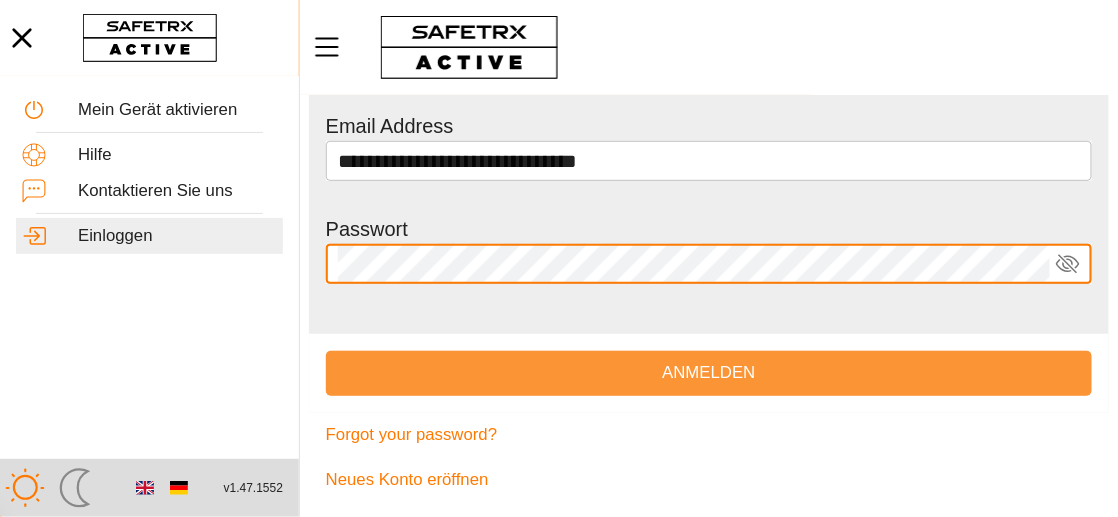 type 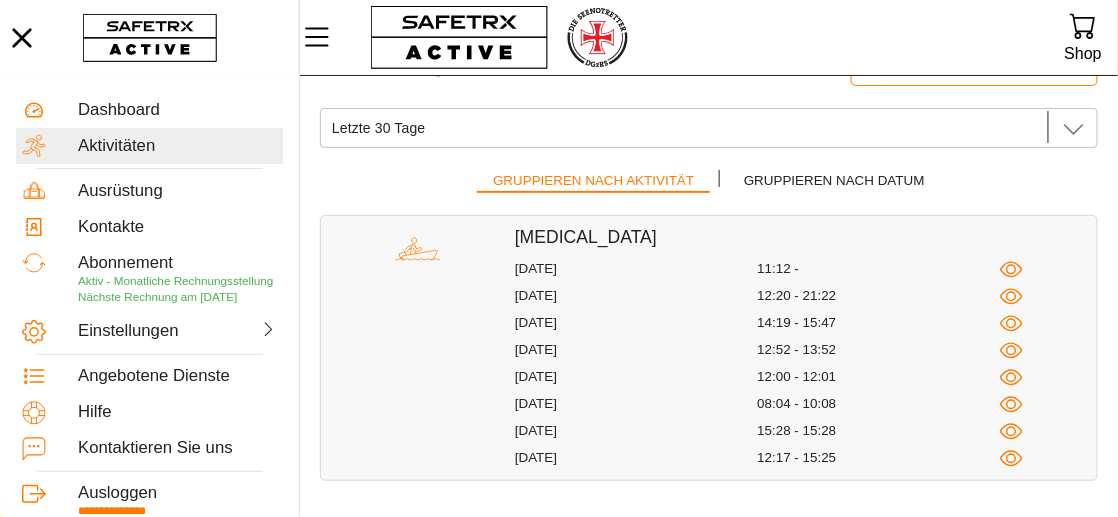scroll, scrollTop: 0, scrollLeft: 0, axis: both 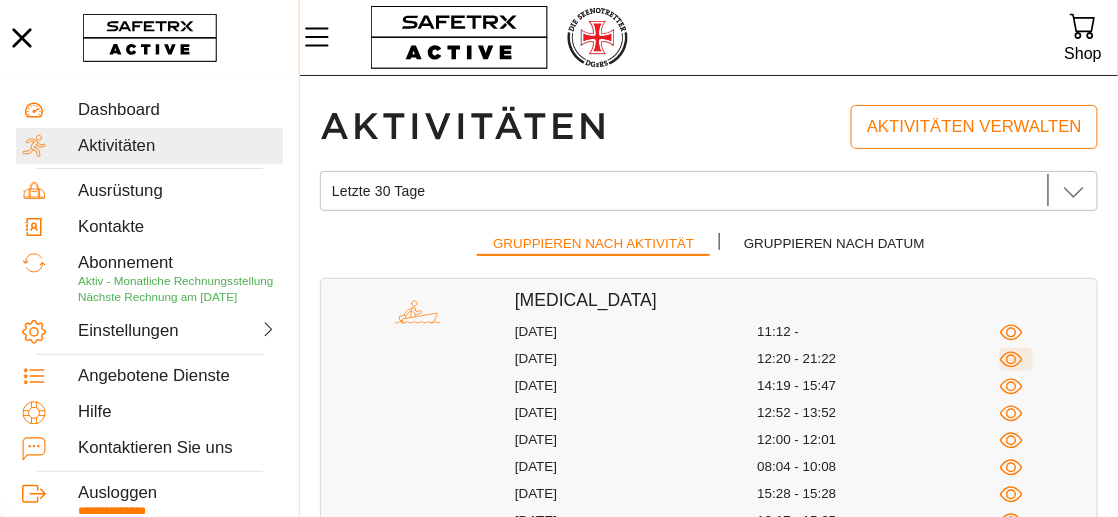 click 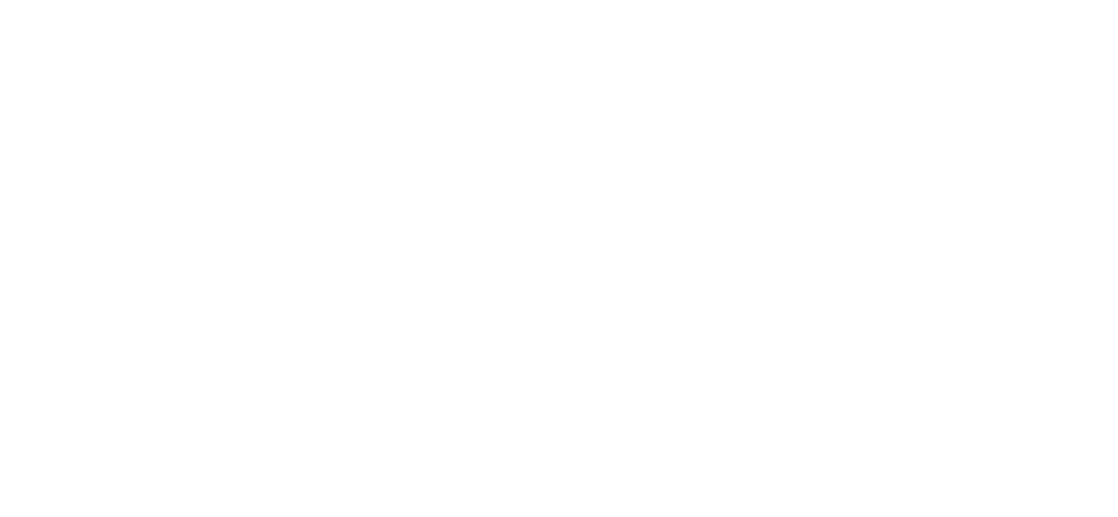 scroll, scrollTop: 0, scrollLeft: 0, axis: both 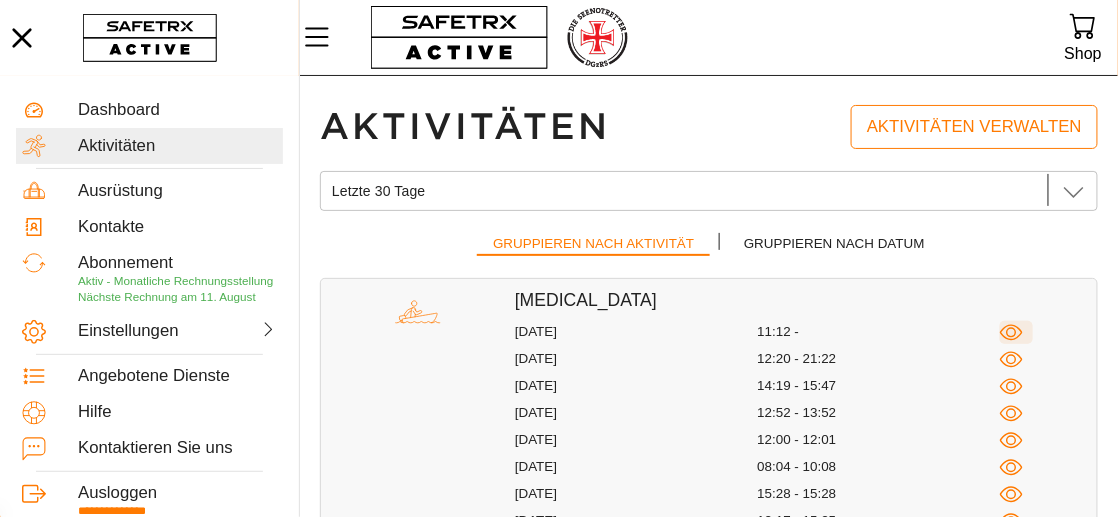 click 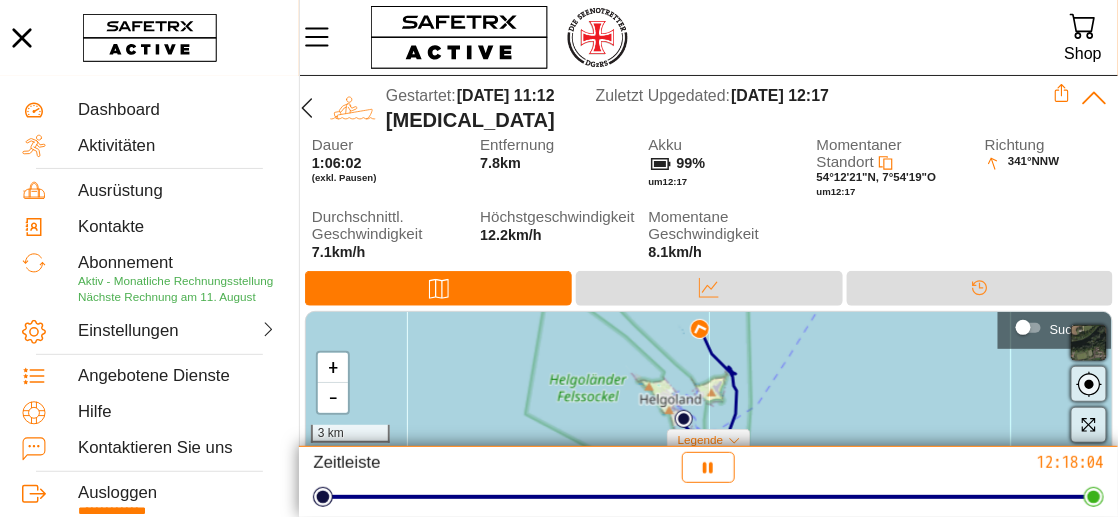 scroll, scrollTop: 8, scrollLeft: 0, axis: vertical 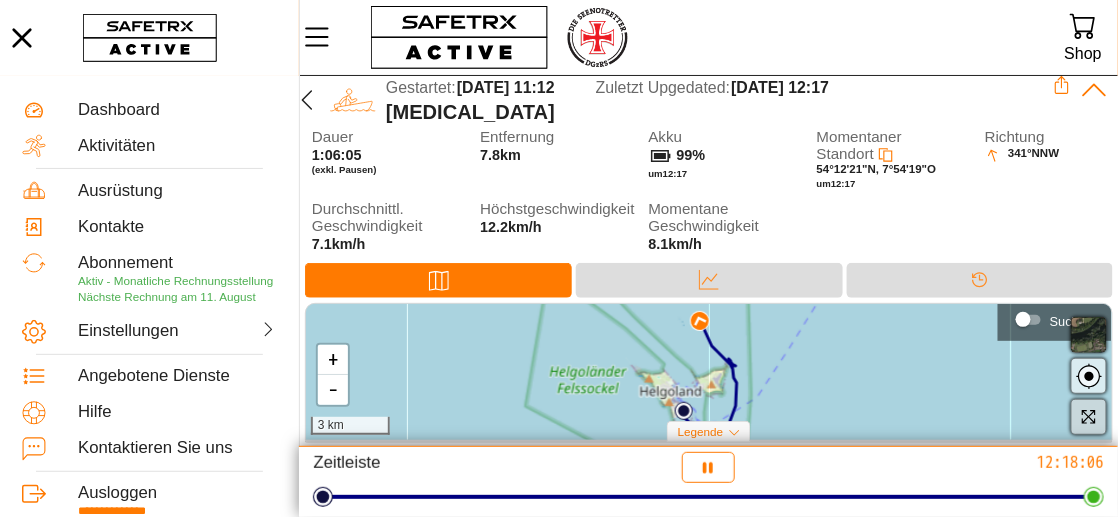 click 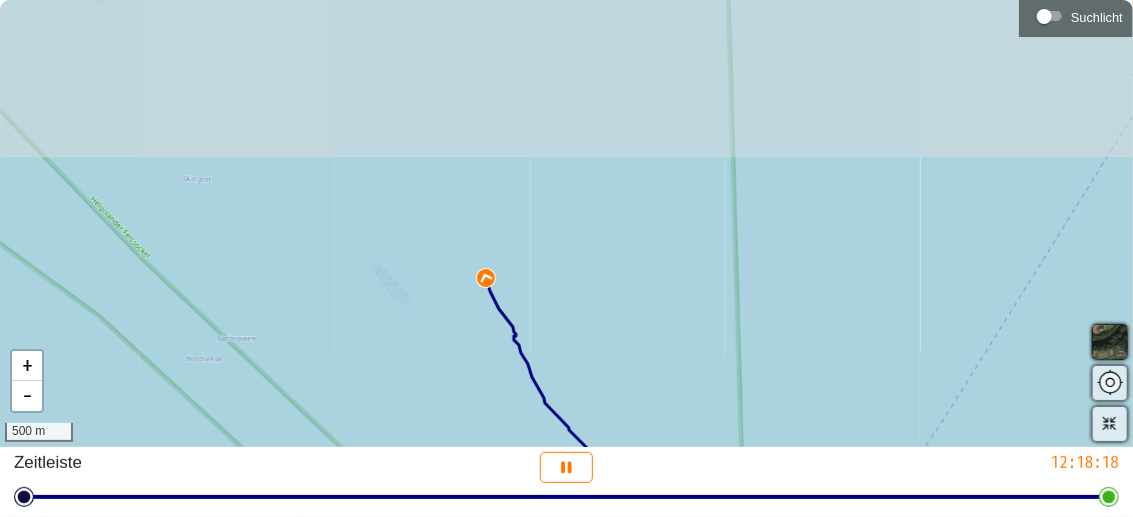 drag, startPoint x: 528, startPoint y: 38, endPoint x: 563, endPoint y: 345, distance: 308.98868 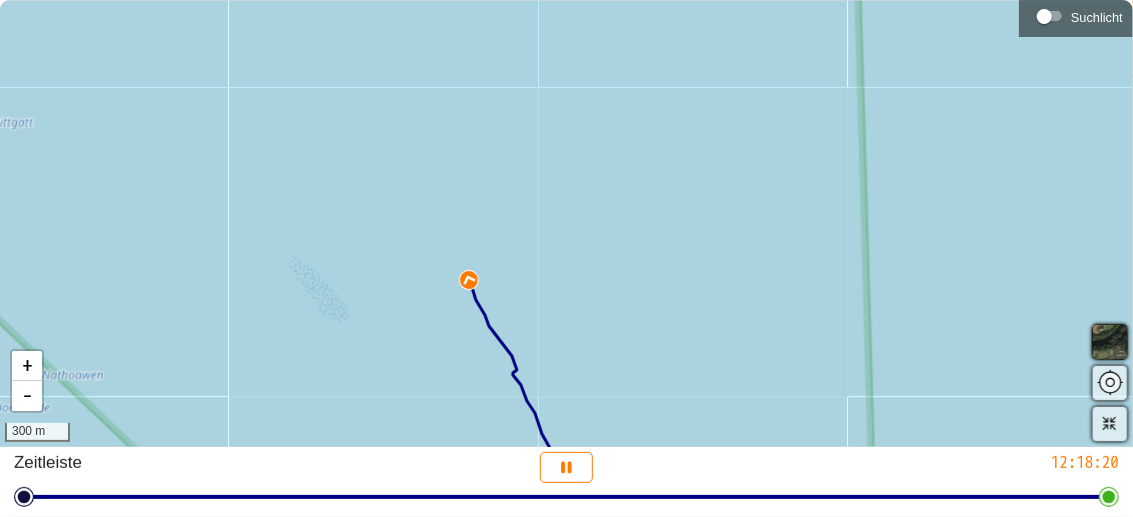 click at bounding box center [469, 280] 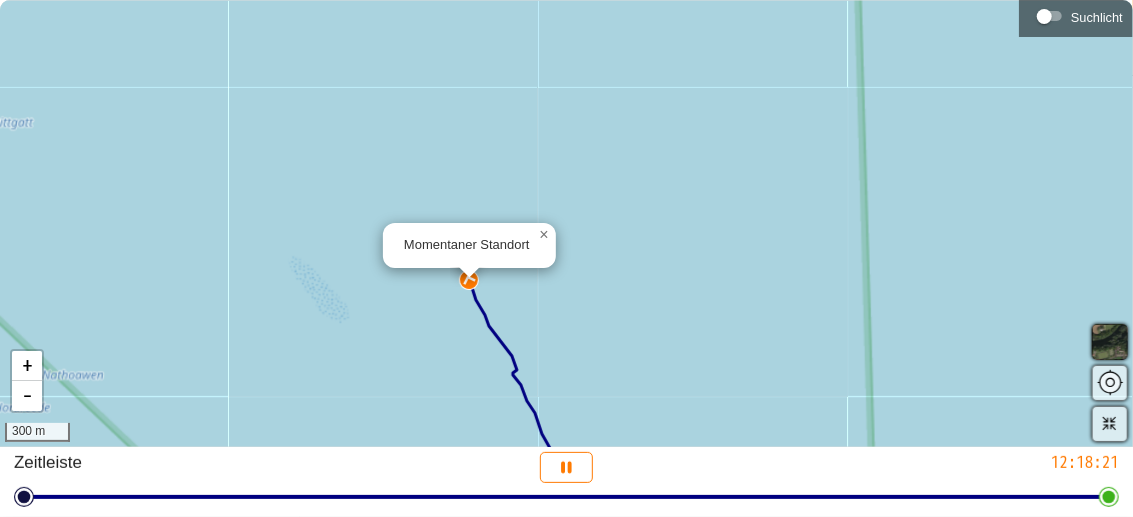 click on "Momentaner Standort × + - 300 m" at bounding box center (566, 223) 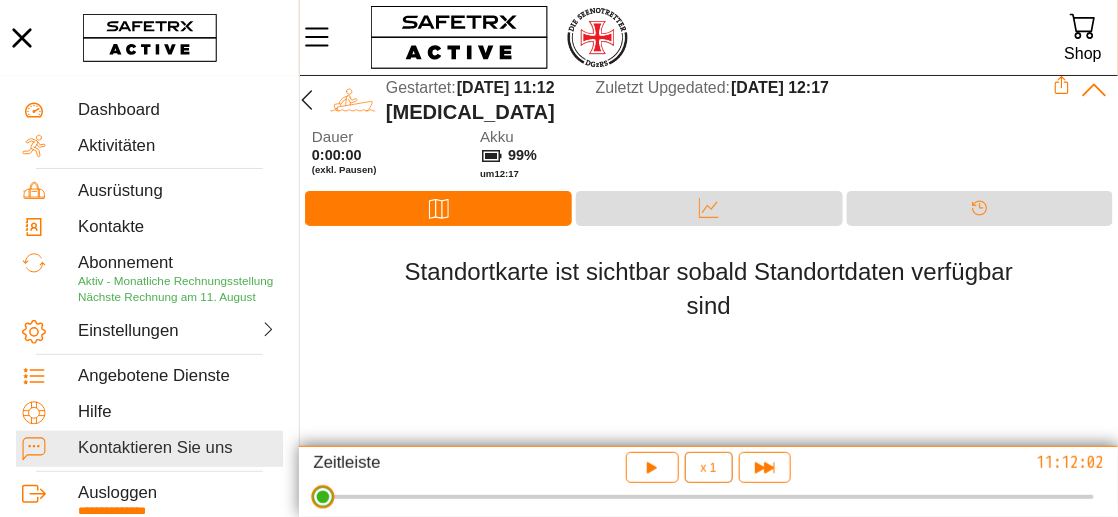 drag, startPoint x: 25, startPoint y: 501, endPoint x: 64, endPoint y: 463, distance: 54.451813 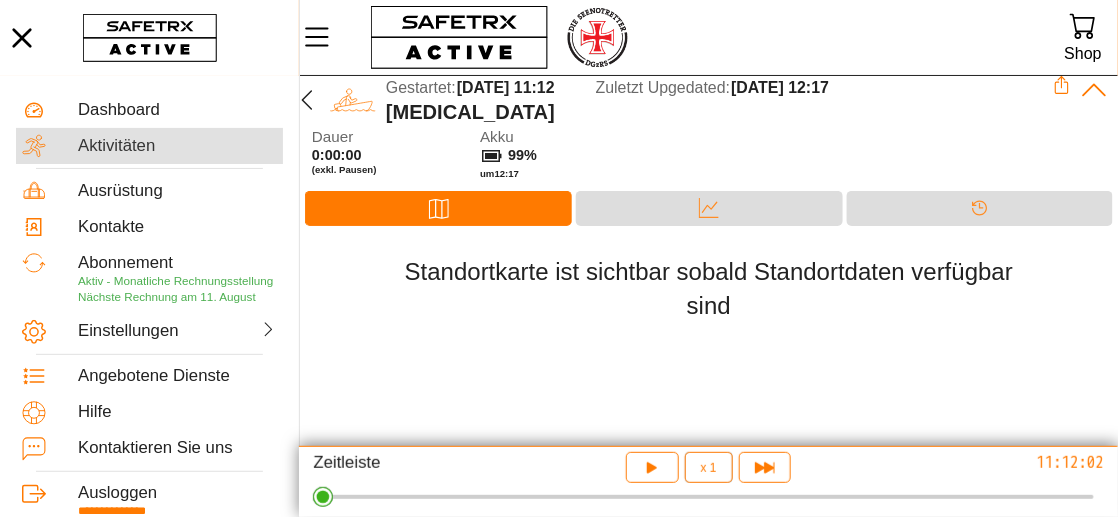 click on "Aktivitäten" at bounding box center [177, 146] 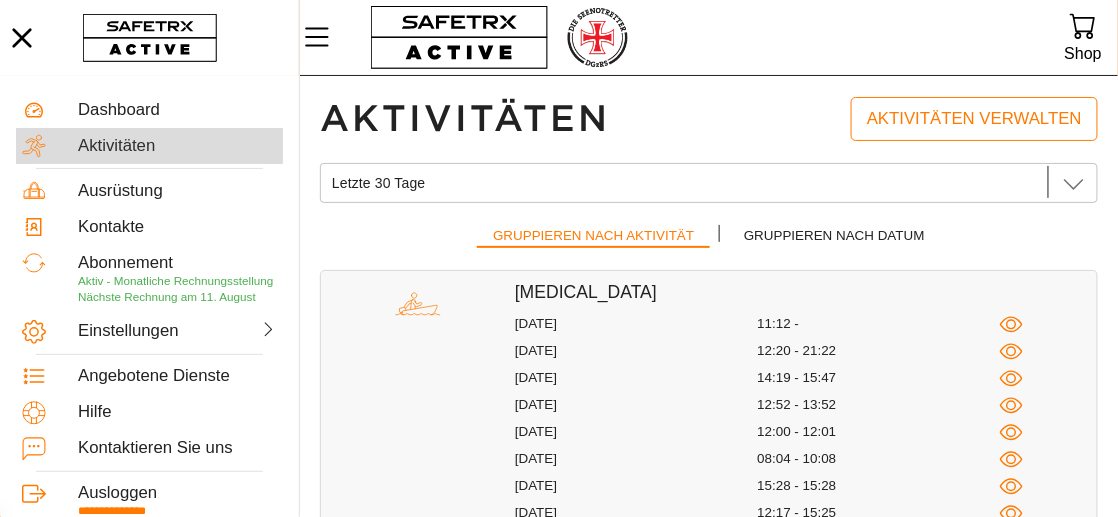scroll, scrollTop: 0, scrollLeft: 0, axis: both 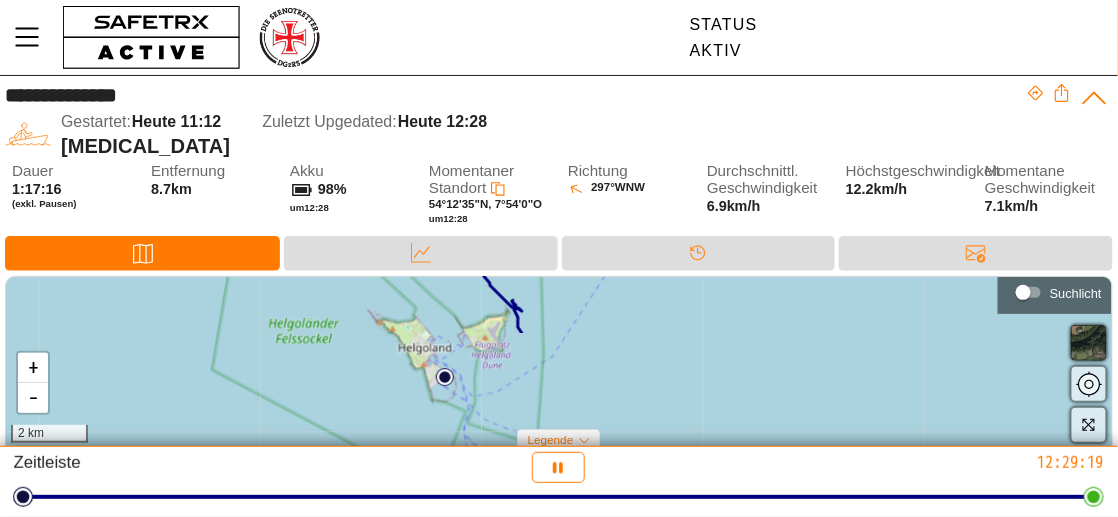 drag, startPoint x: 644, startPoint y: 426, endPoint x: 550, endPoint y: 293, distance: 162.86497 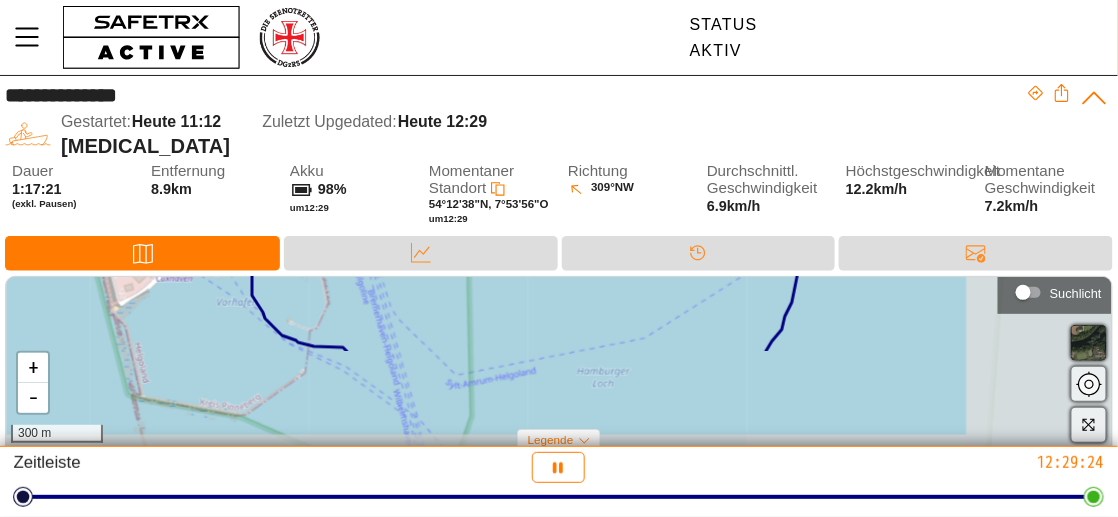 drag, startPoint x: 489, startPoint y: 395, endPoint x: 316, endPoint y: 303, distance: 195.94131 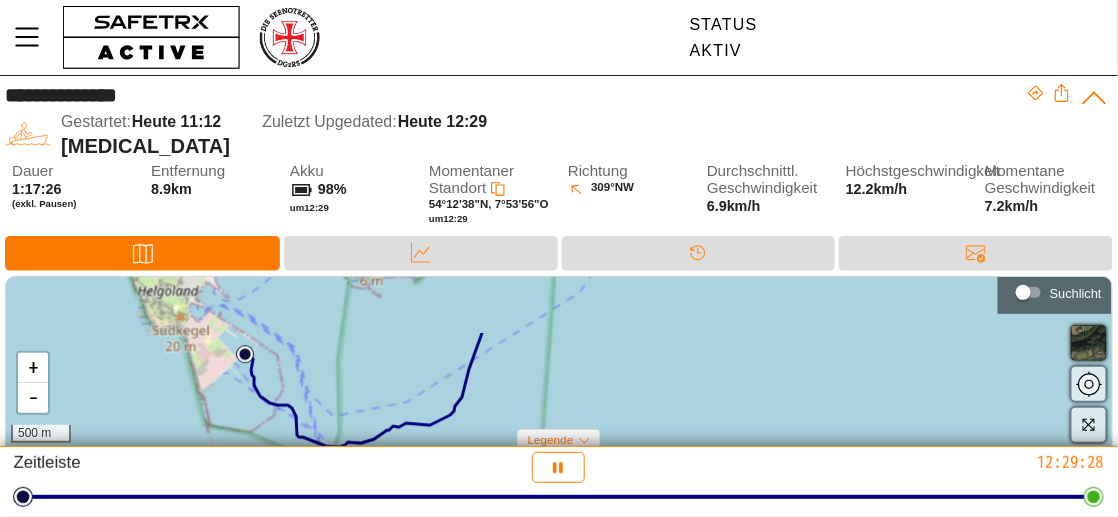 drag, startPoint x: 548, startPoint y: 317, endPoint x: 440, endPoint y: 379, distance: 124.53112 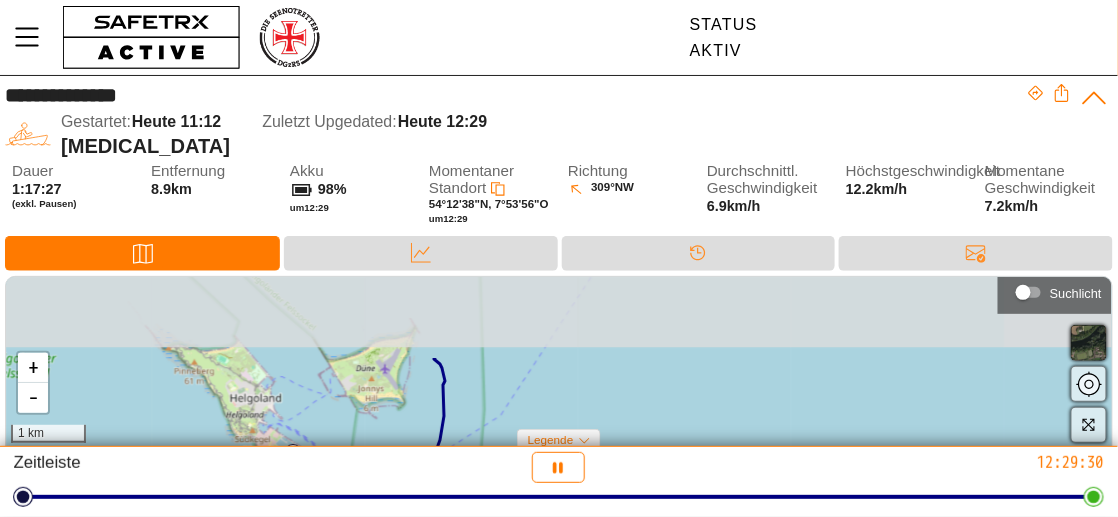 drag, startPoint x: 473, startPoint y: 298, endPoint x: 444, endPoint y: 397, distance: 103.16007 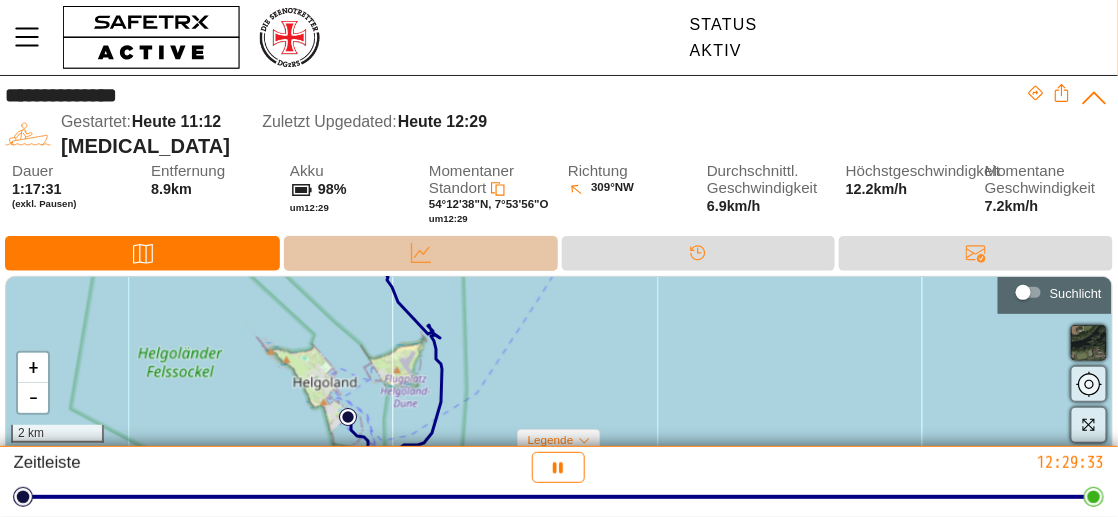 click 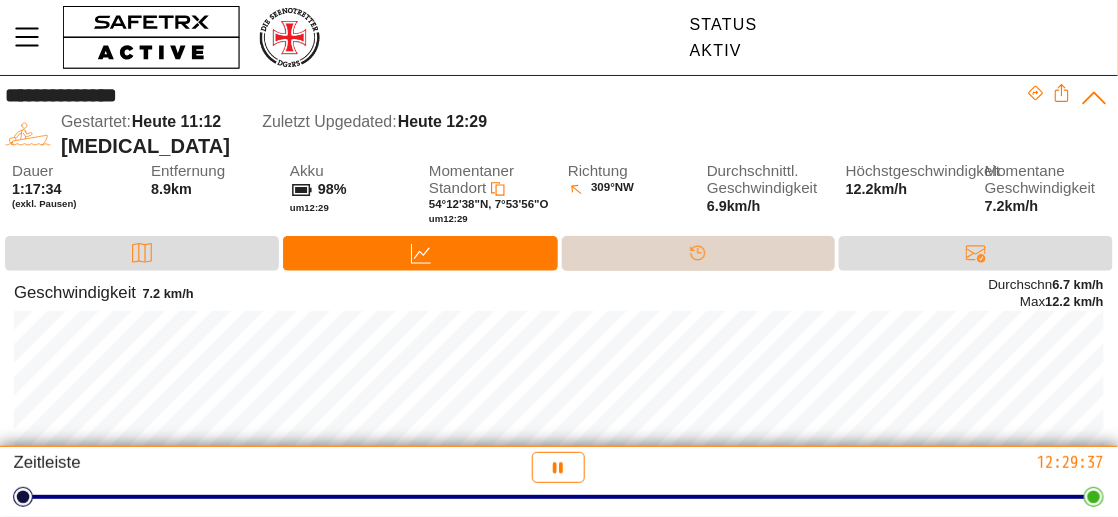 click on "Timeline" at bounding box center [699, 253] 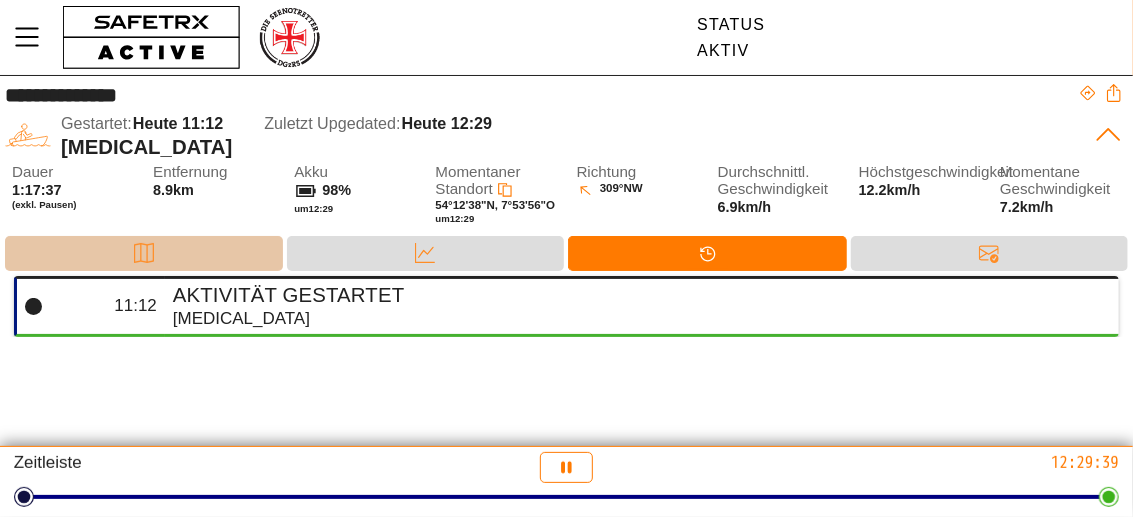 click on "Karte" at bounding box center (144, 253) 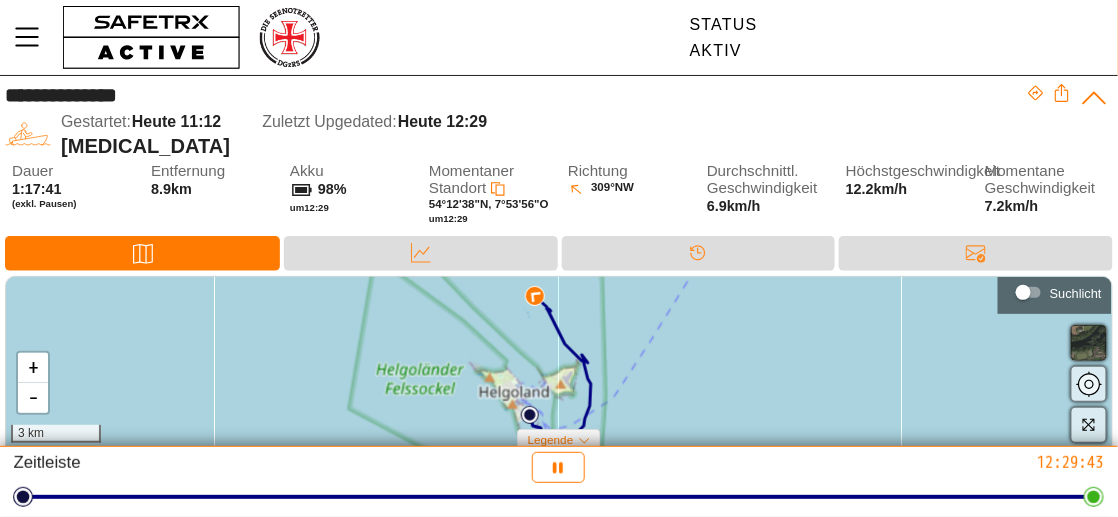 click at bounding box center (1089, 343) 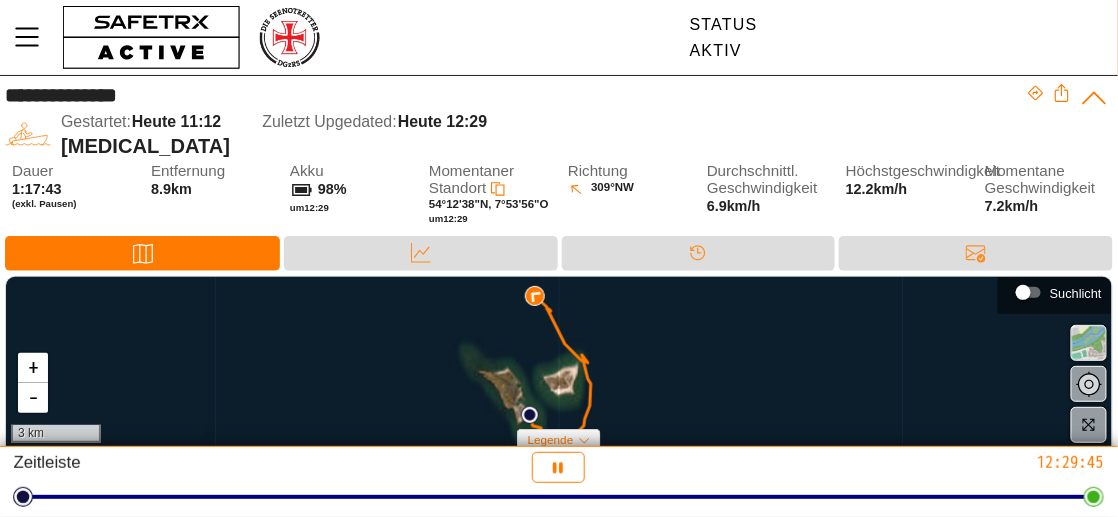 click at bounding box center (1089, 343) 